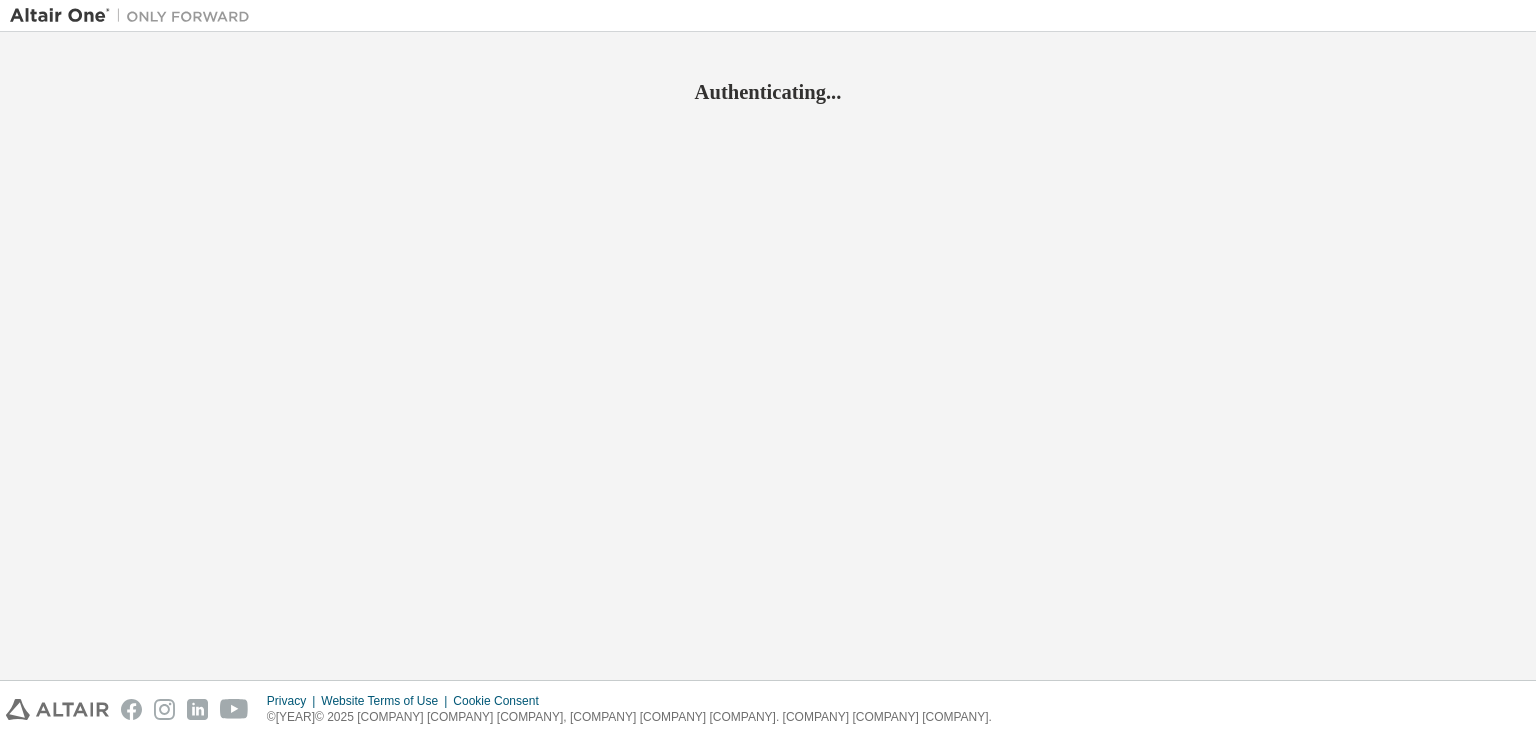 scroll, scrollTop: 0, scrollLeft: 0, axis: both 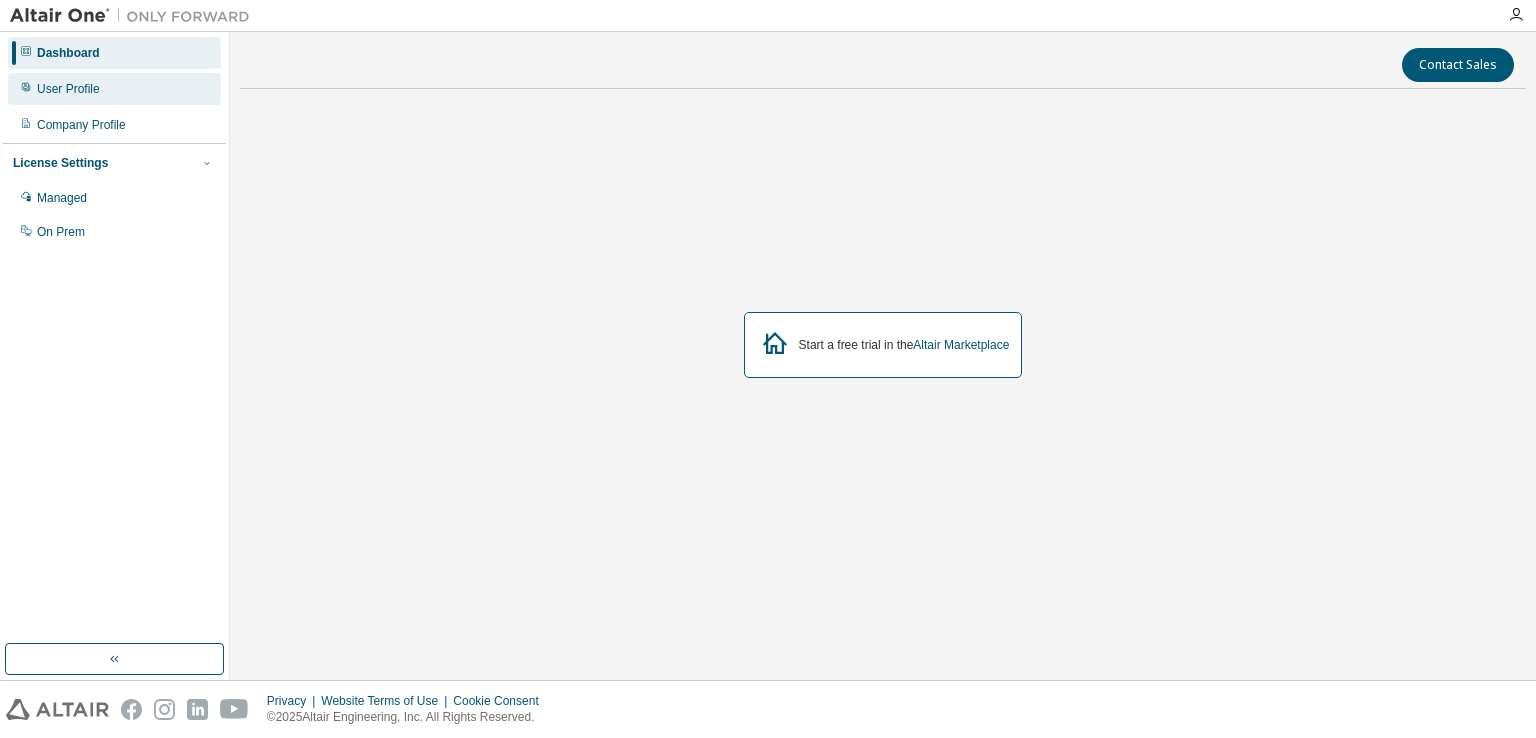 click on "User Profile" at bounding box center [114, 89] 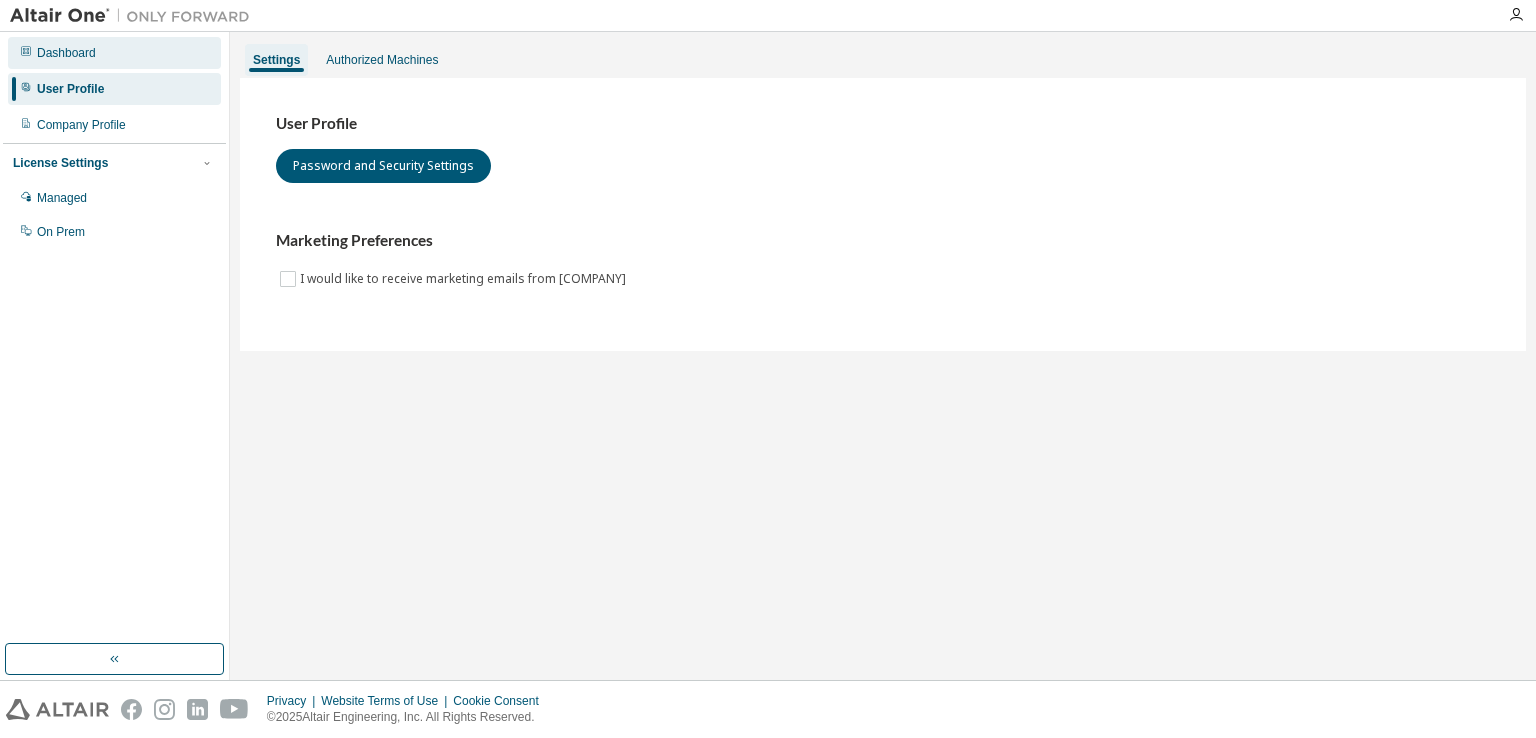 click on "Dashboard" at bounding box center [114, 53] 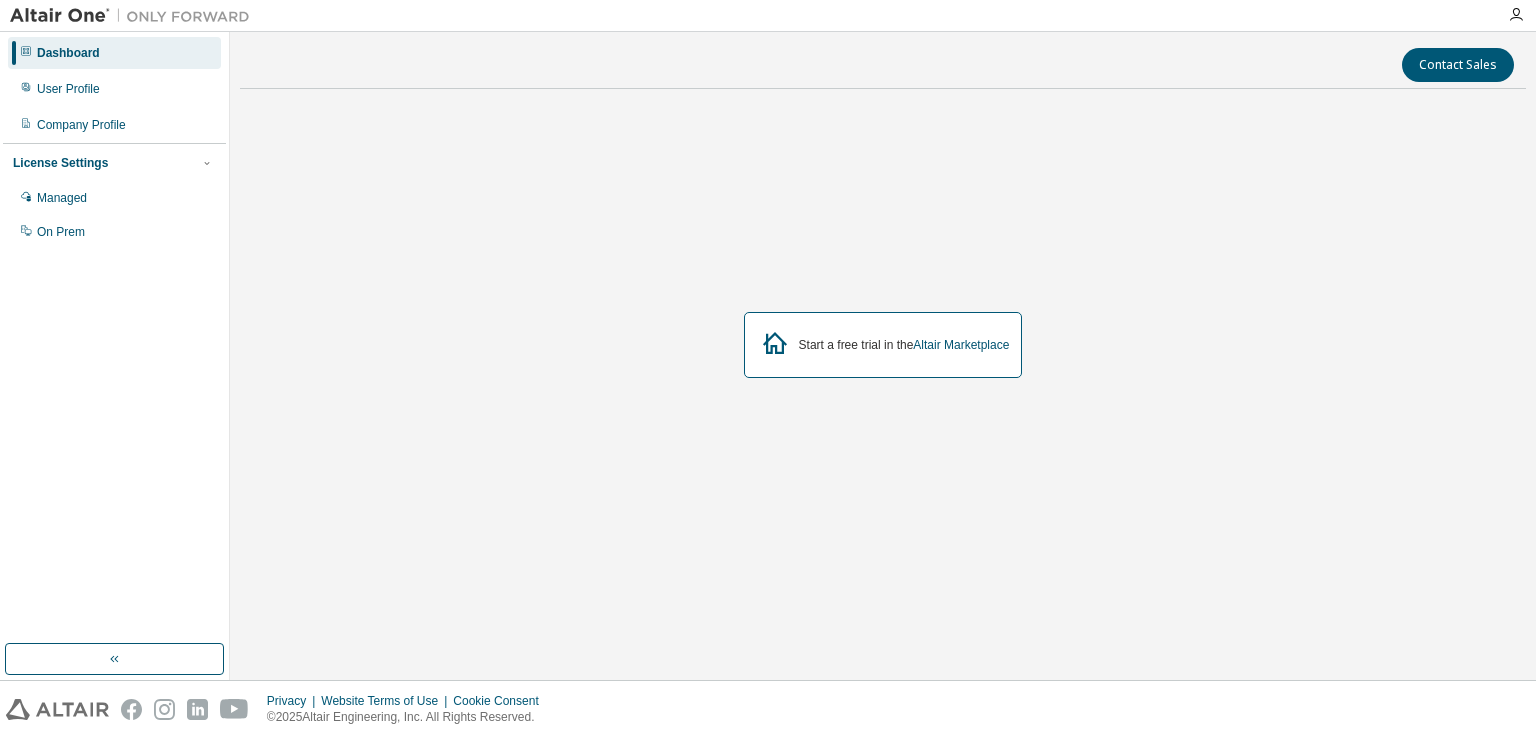 click at bounding box center (1516, 15) 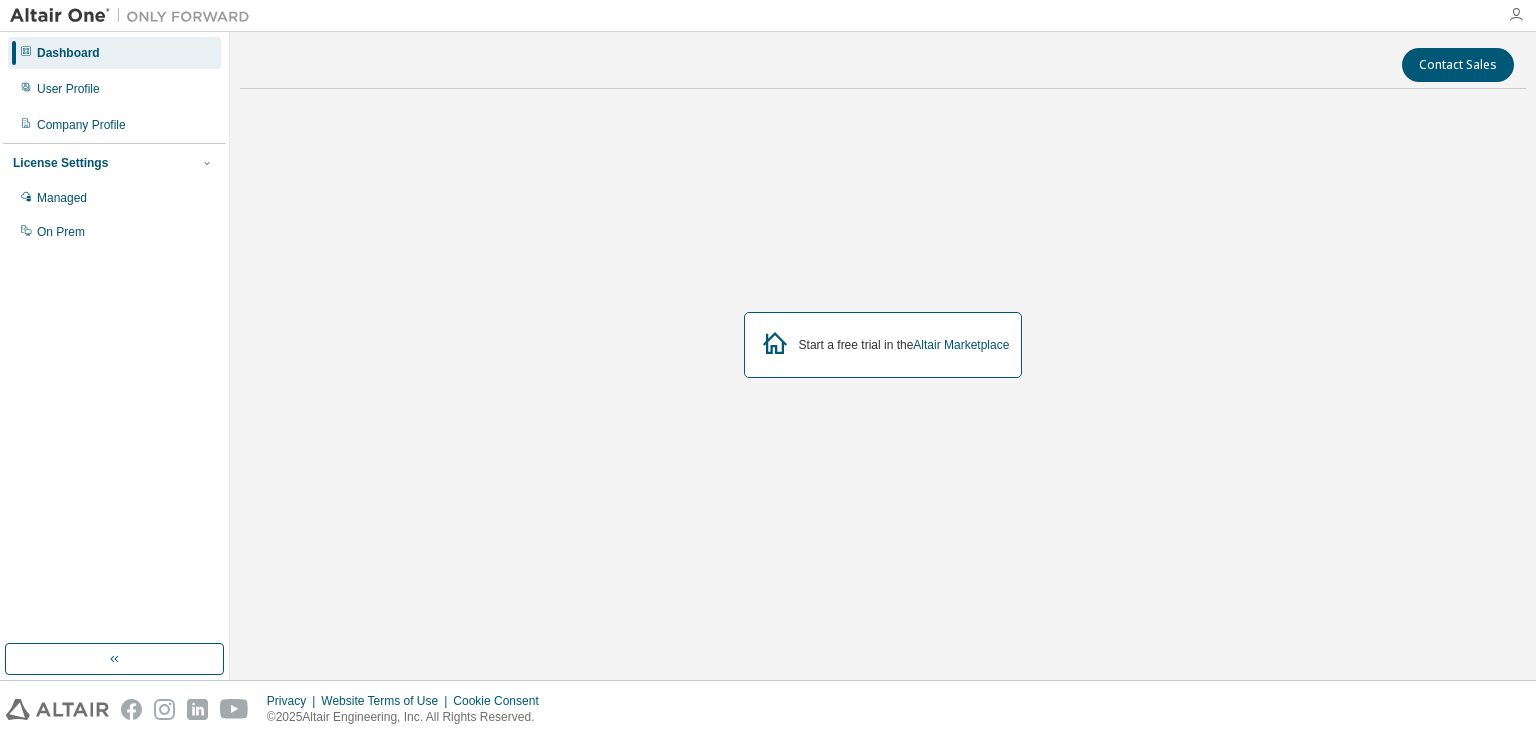 click at bounding box center (1516, 15) 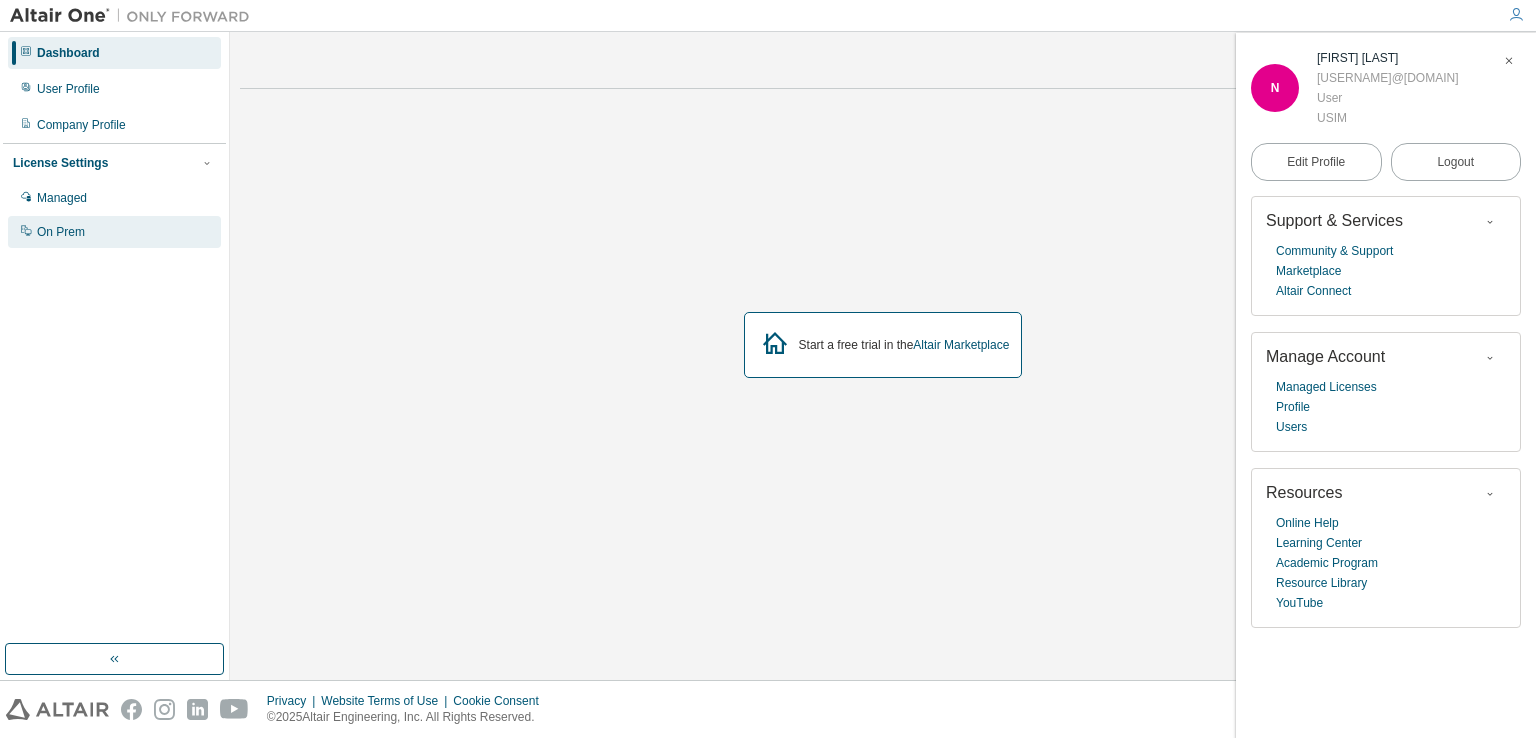 click 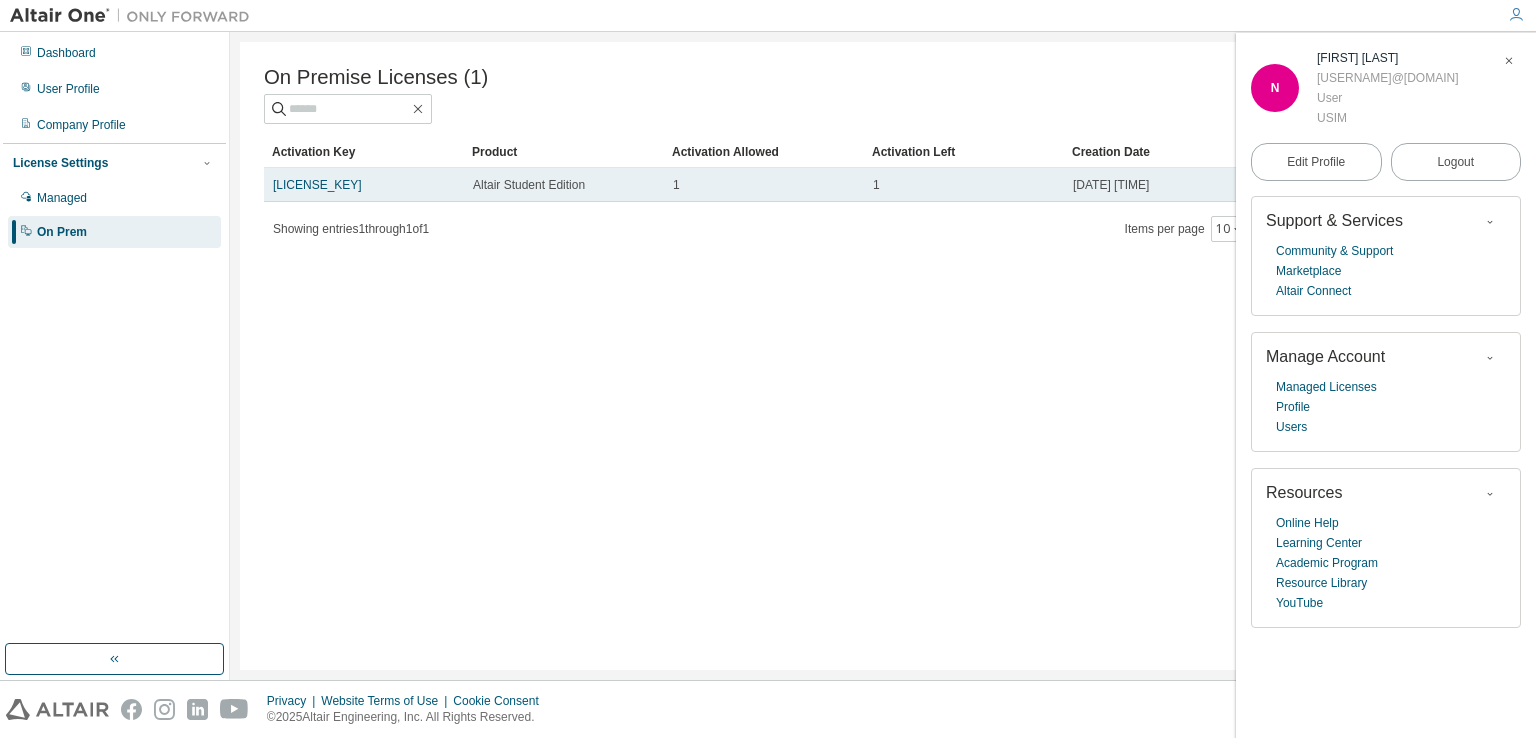 click on "Altair Student Edition" at bounding box center (529, 185) 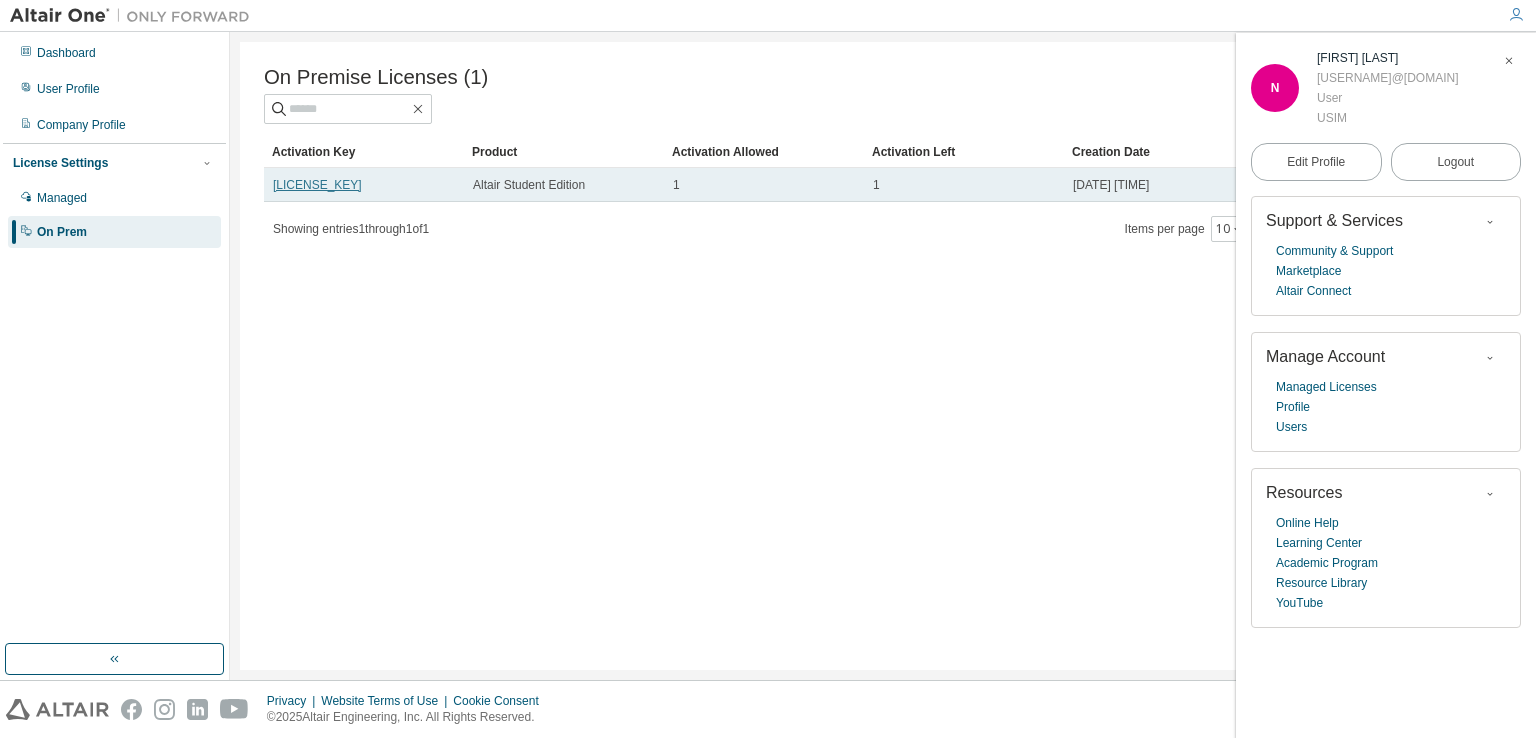 click on "LBIAU-FL2GI-83Q3D-0K7IH" at bounding box center [317, 185] 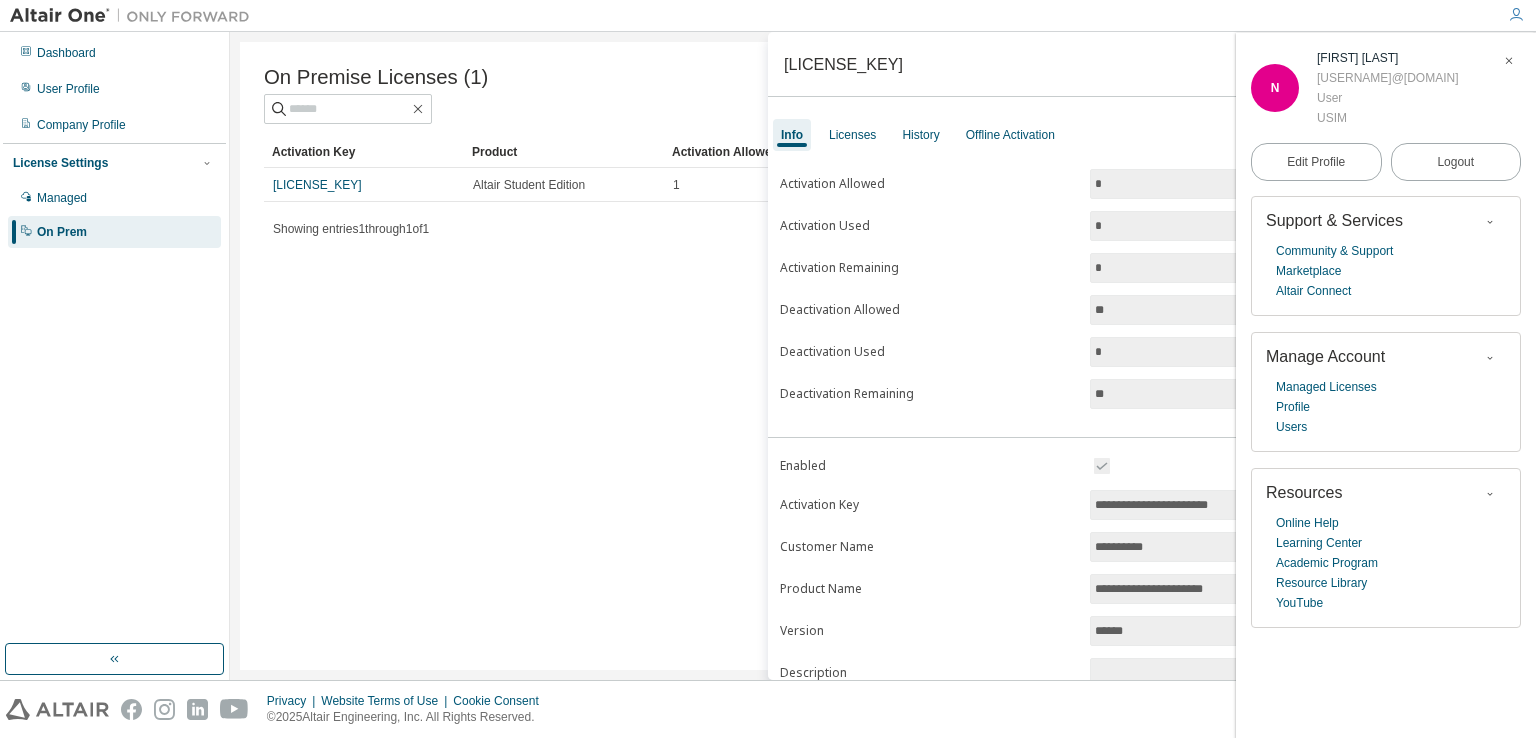 click at bounding box center (1509, 61) 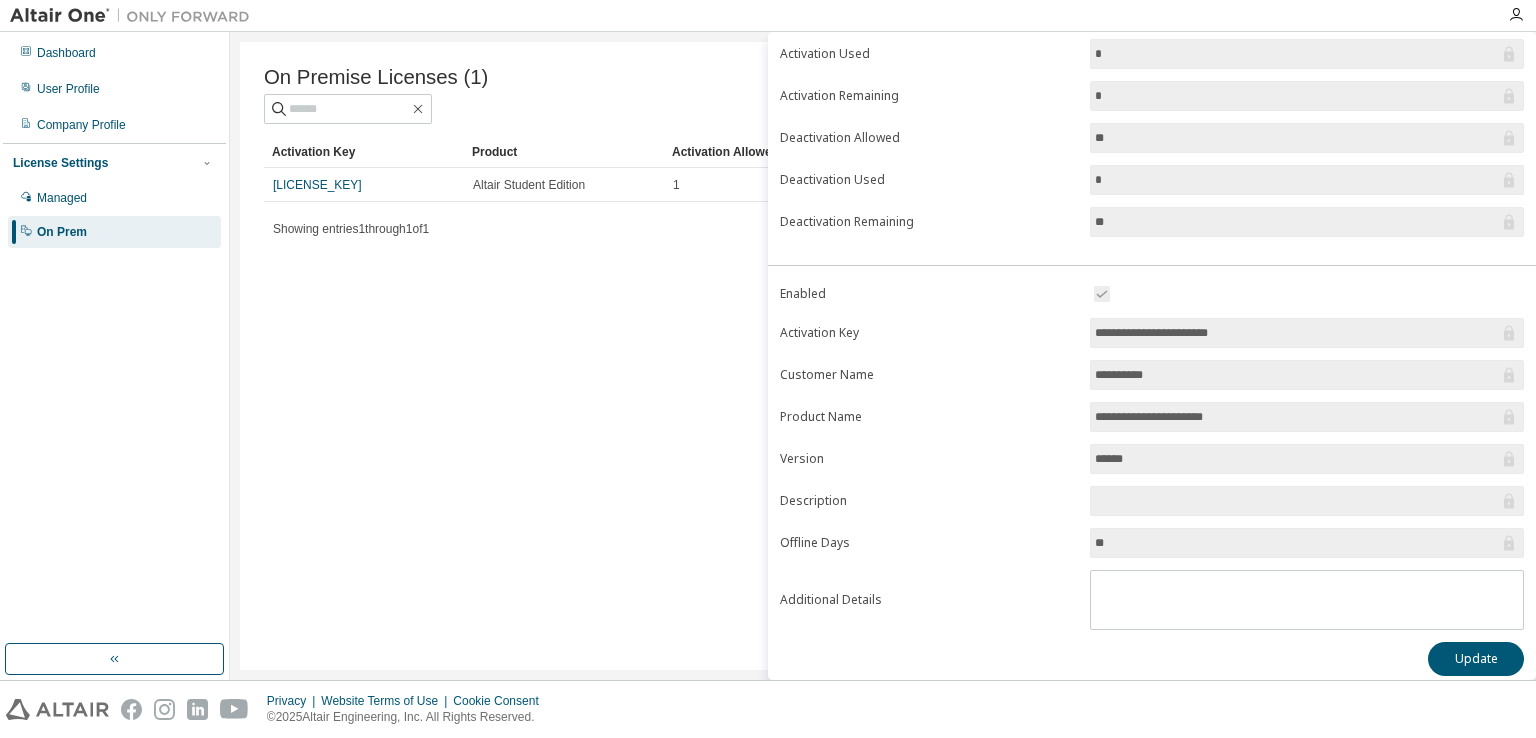 scroll, scrollTop: 178, scrollLeft: 0, axis: vertical 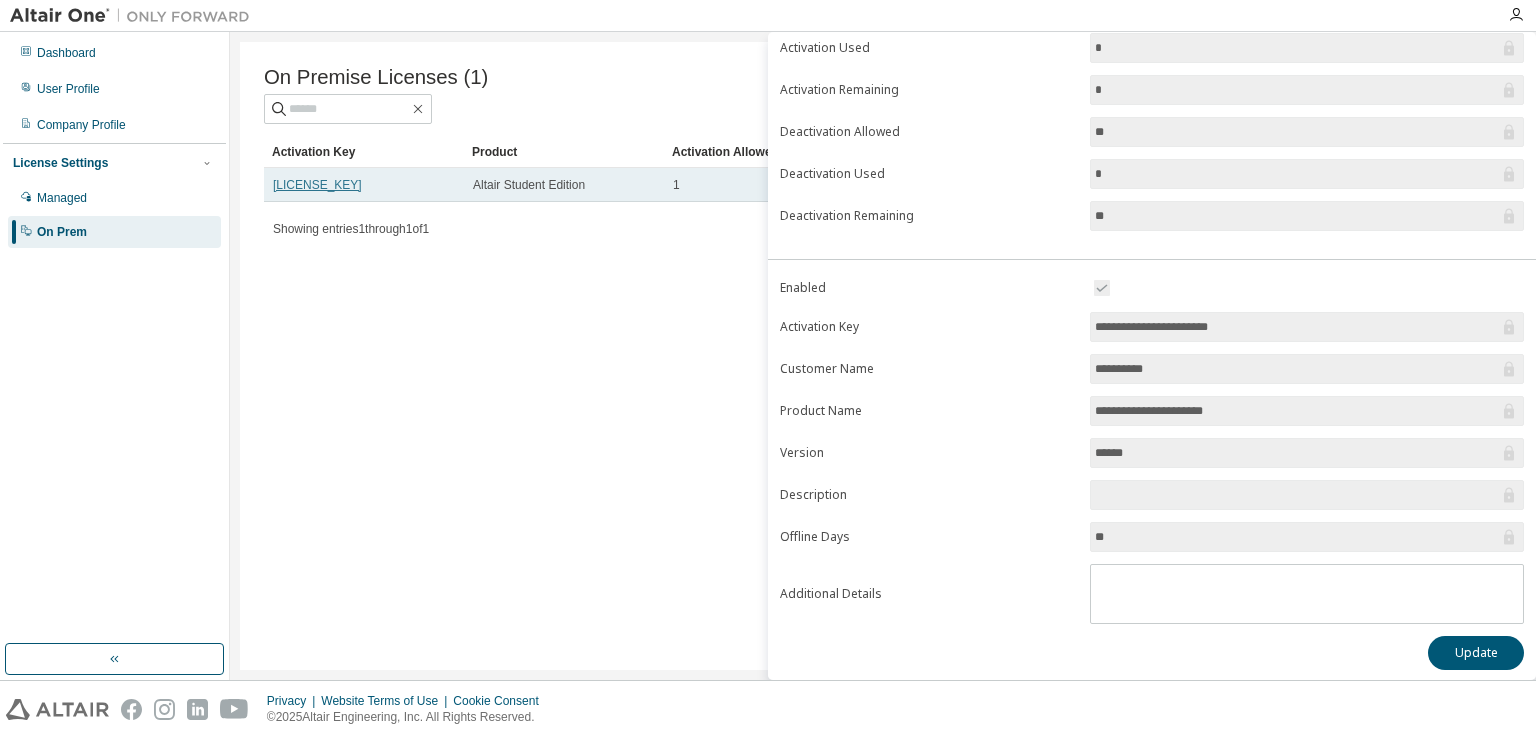 click on "LBIAU-FL2GI-83Q3D-0K7IH" at bounding box center (317, 185) 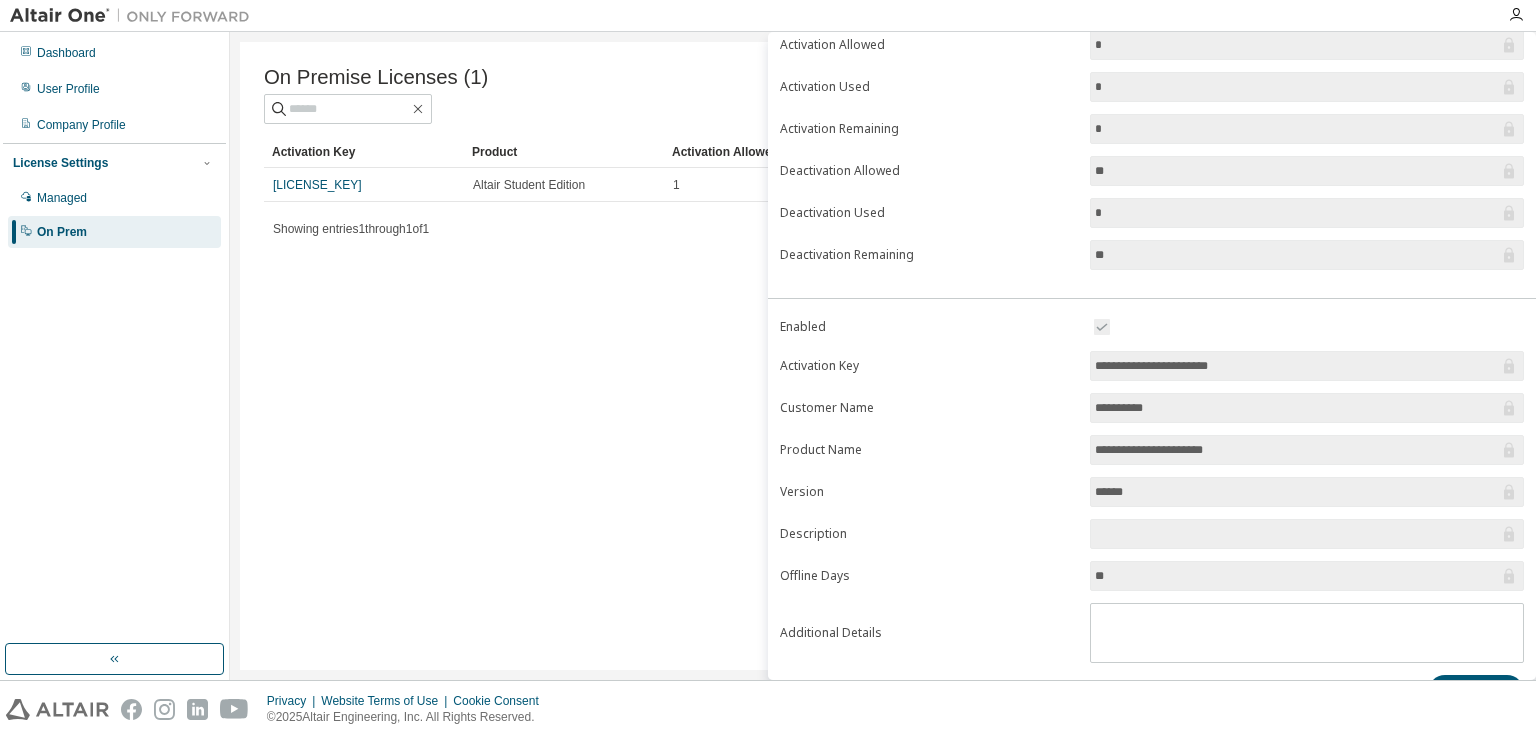 scroll, scrollTop: 178, scrollLeft: 0, axis: vertical 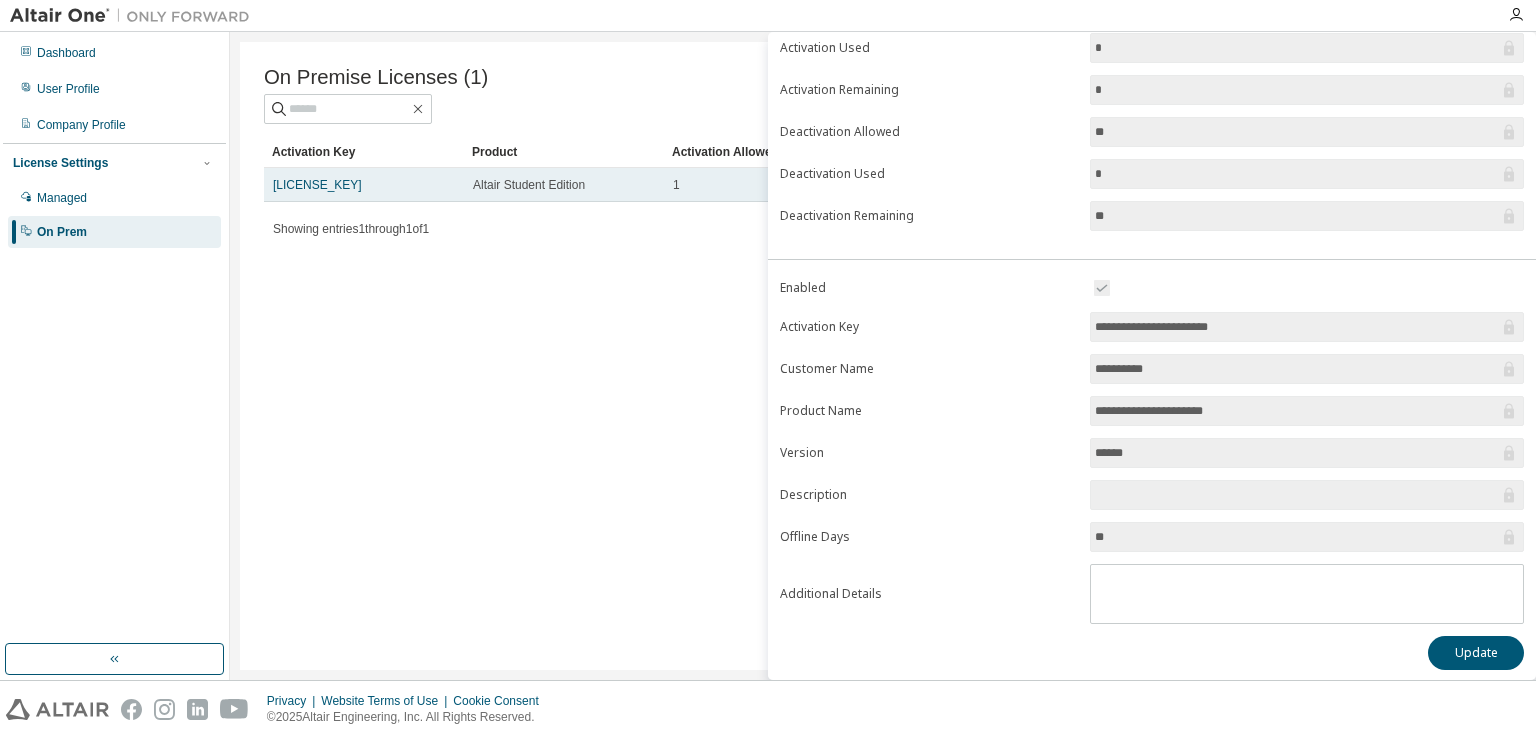 click on "LBIAU-FL2GI-83Q3D-0K7IH" at bounding box center (364, 185) 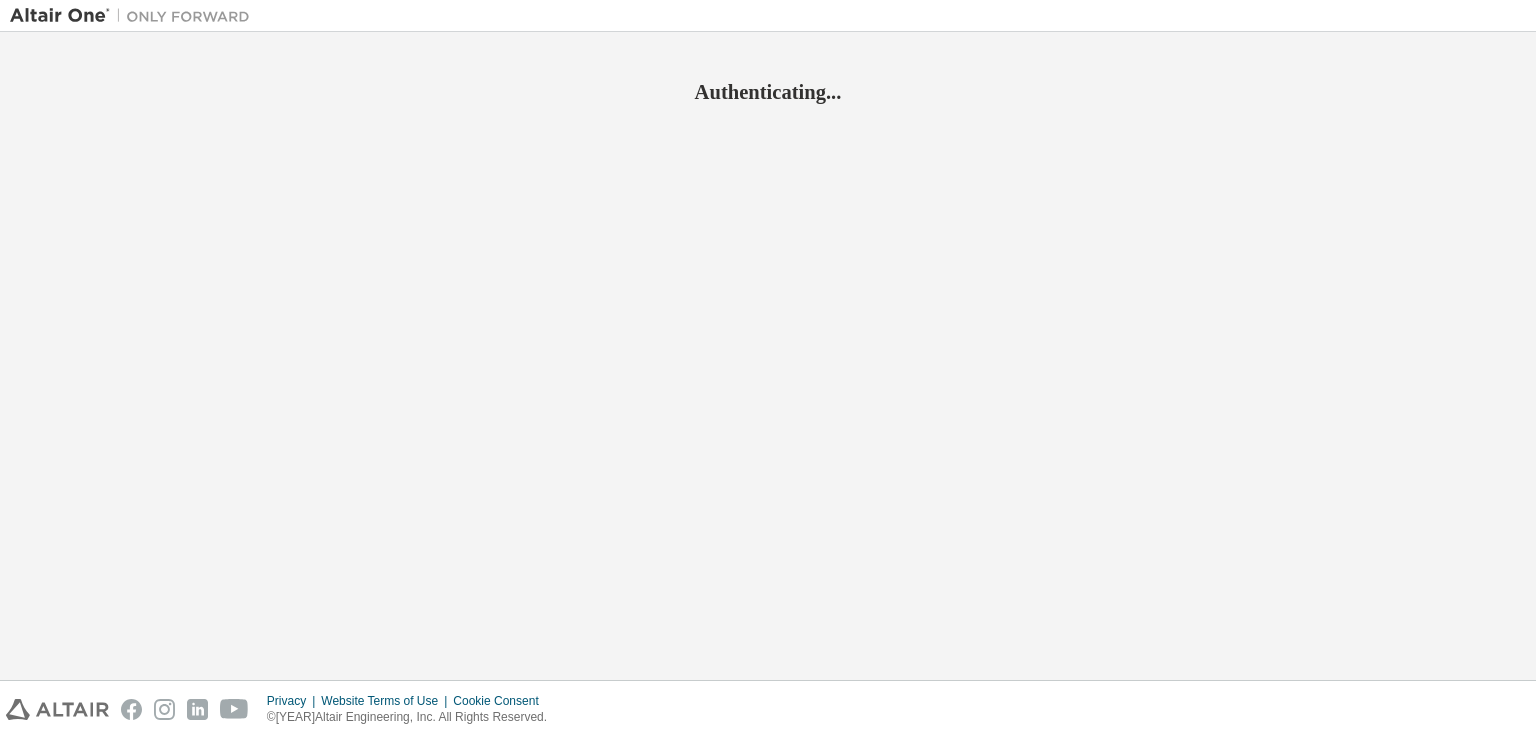 scroll, scrollTop: 0, scrollLeft: 0, axis: both 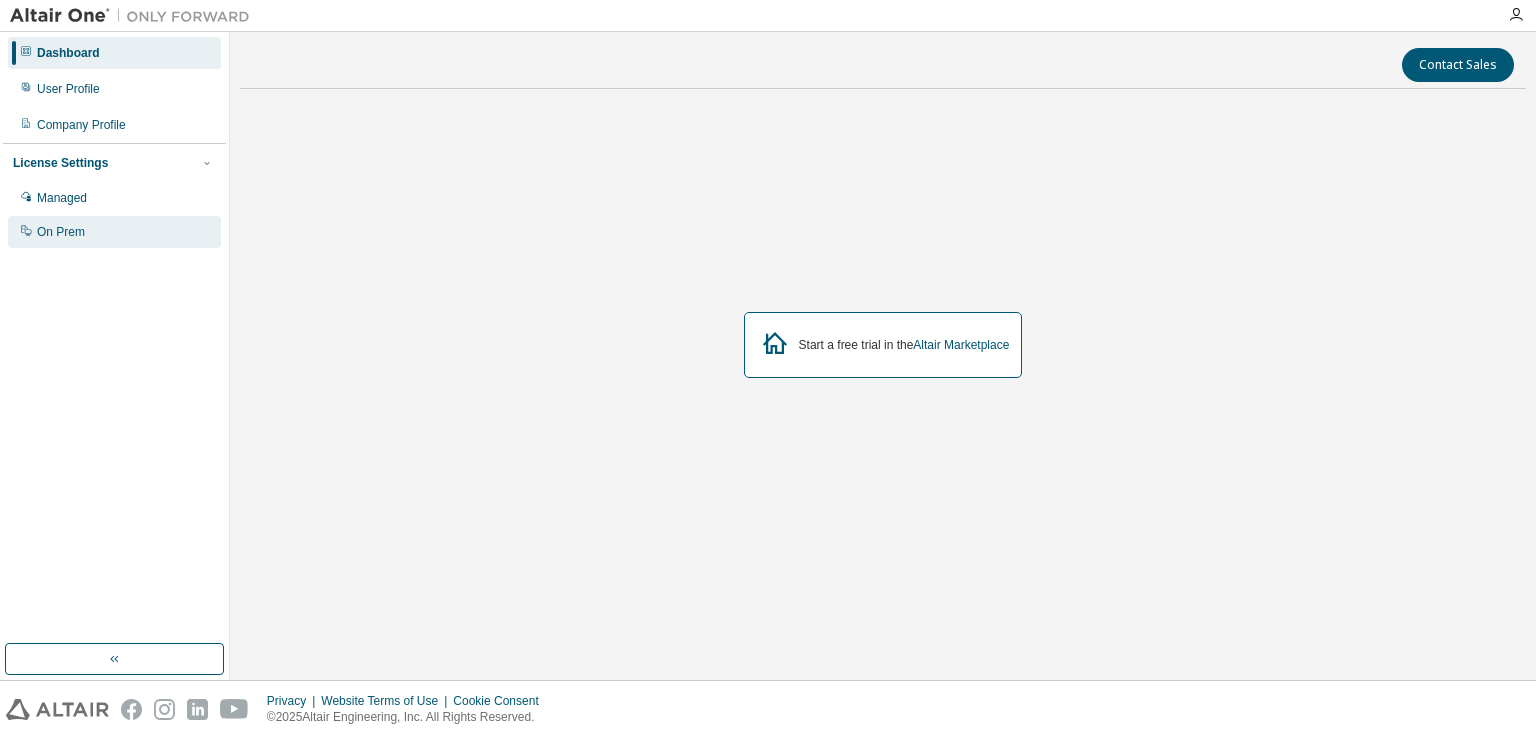 click on "On Prem" at bounding box center [61, 232] 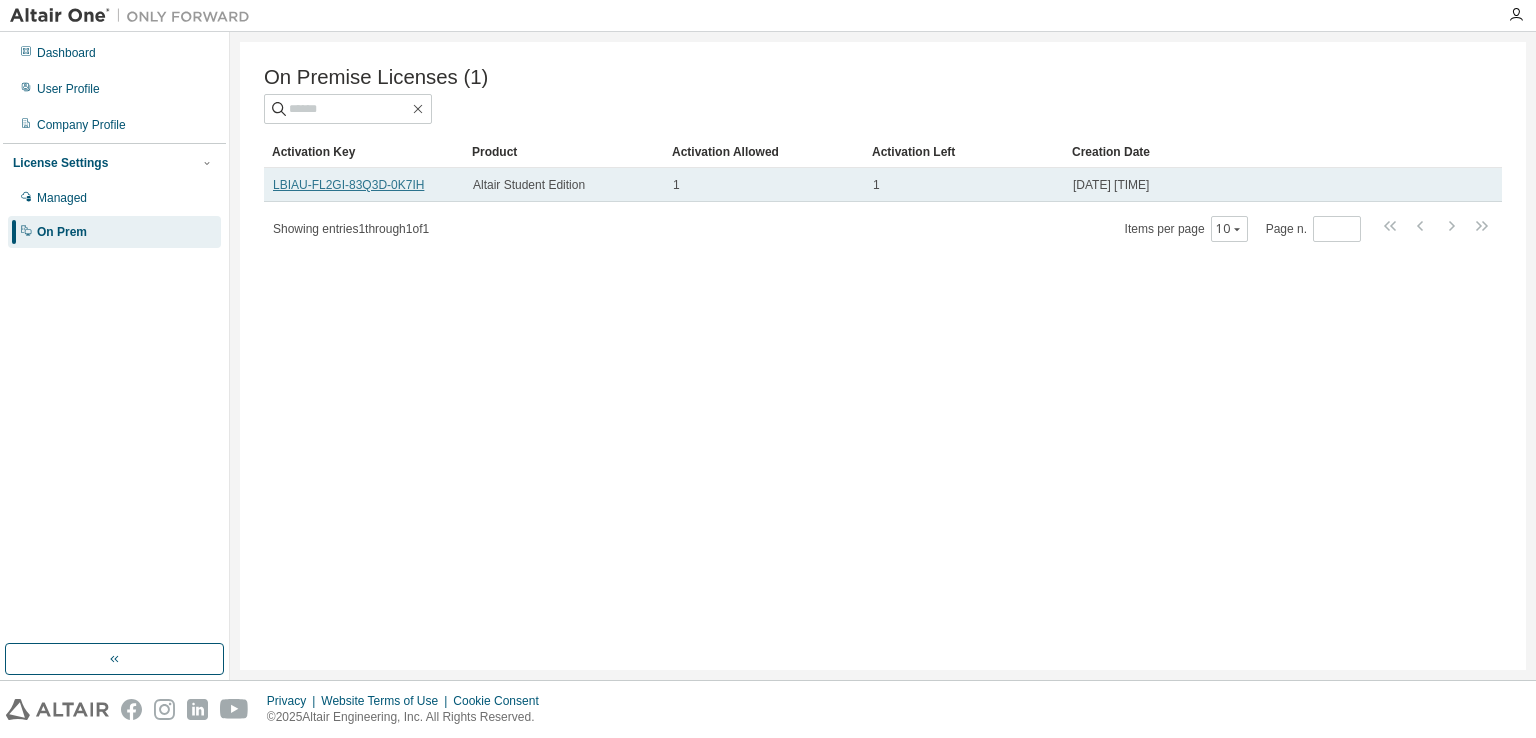 drag, startPoint x: 403, startPoint y: 186, endPoint x: 384, endPoint y: 185, distance: 19.026299 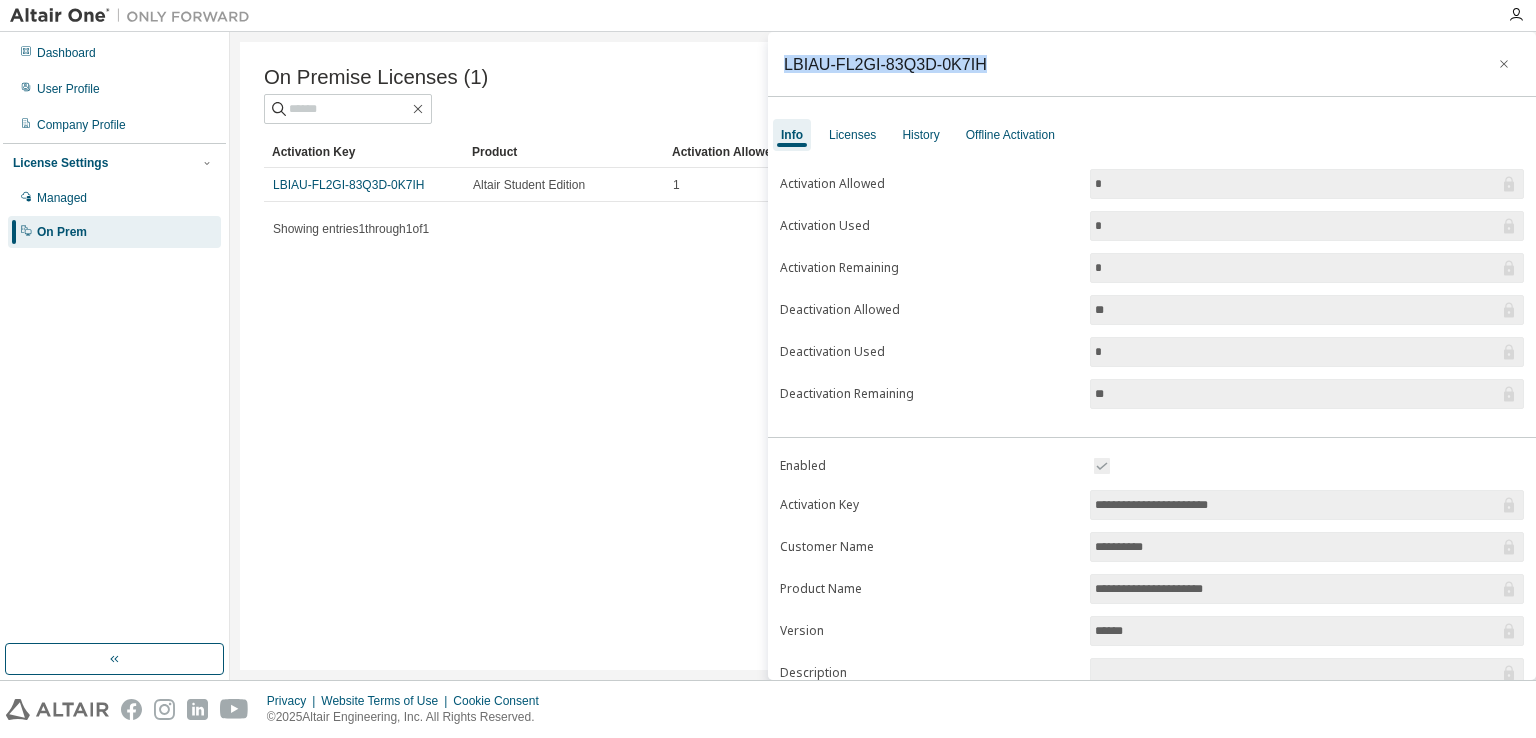 drag, startPoint x: 975, startPoint y: 62, endPoint x: 768, endPoint y: 67, distance: 207.06038 